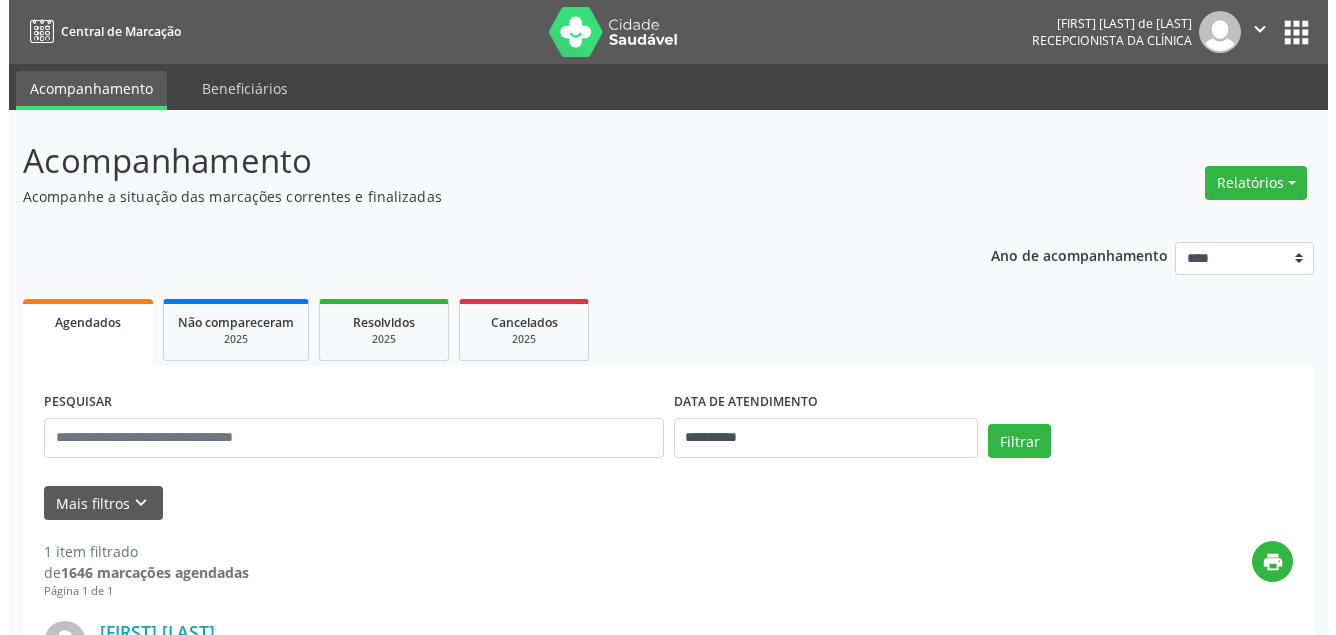 scroll, scrollTop: 0, scrollLeft: 0, axis: both 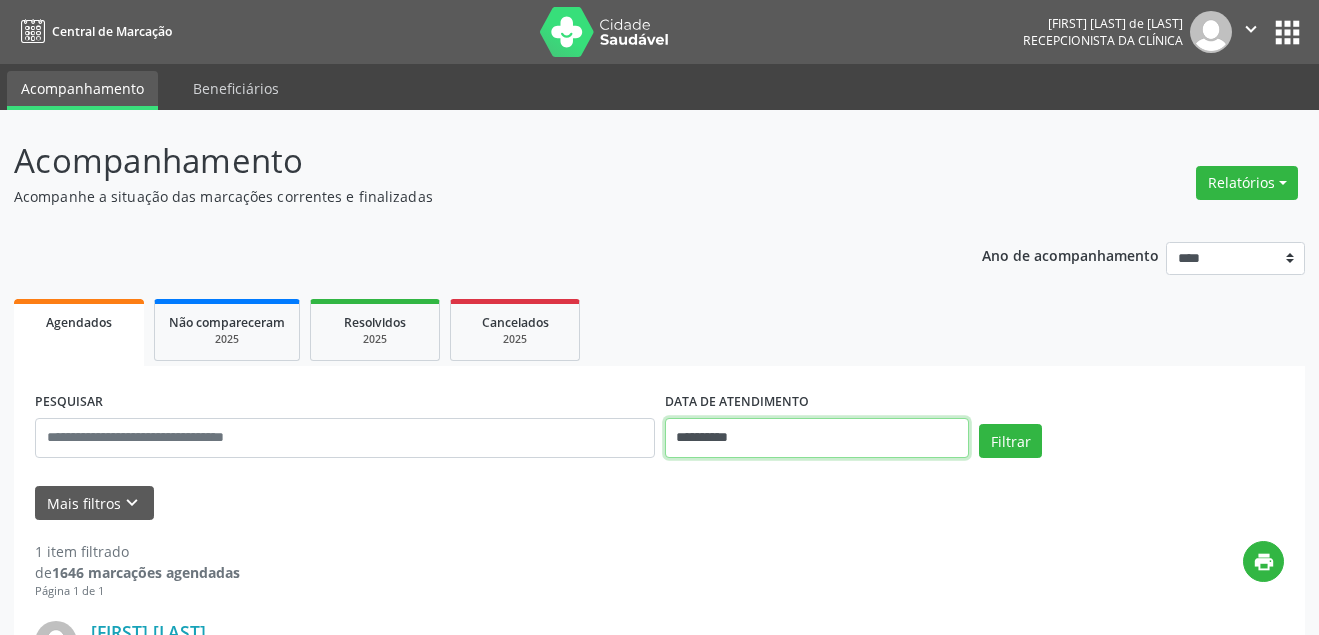 click on "**********" at bounding box center [817, 438] 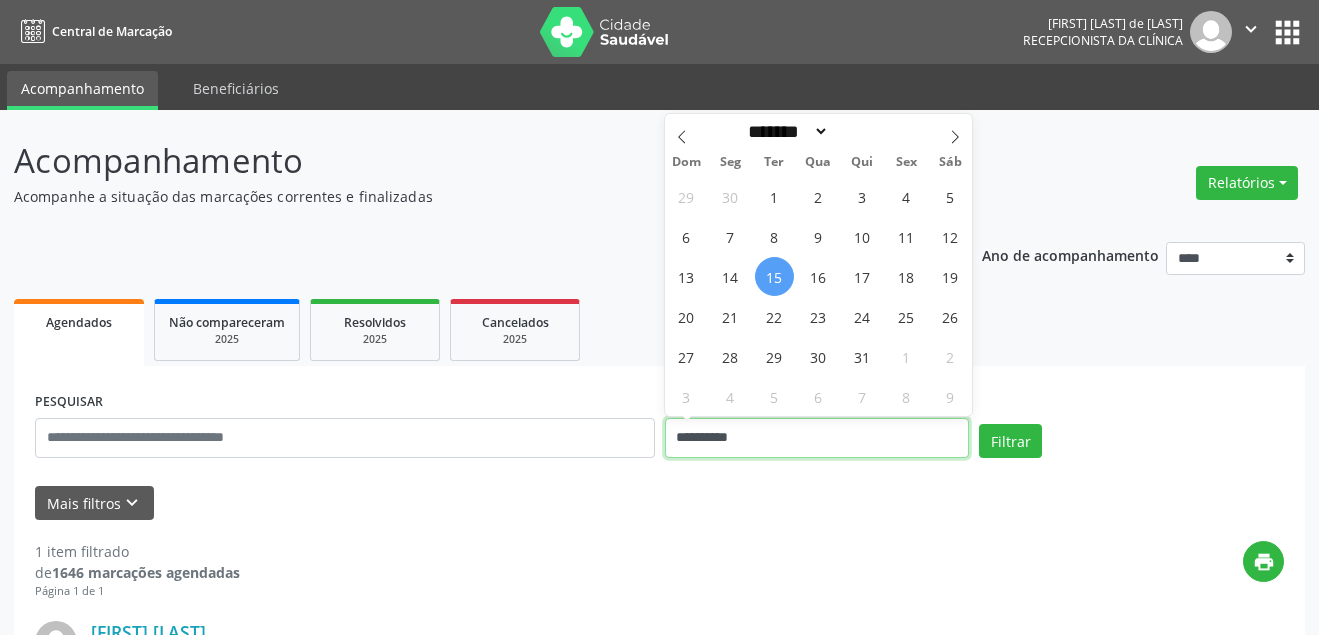 click on "**********" at bounding box center [817, 438] 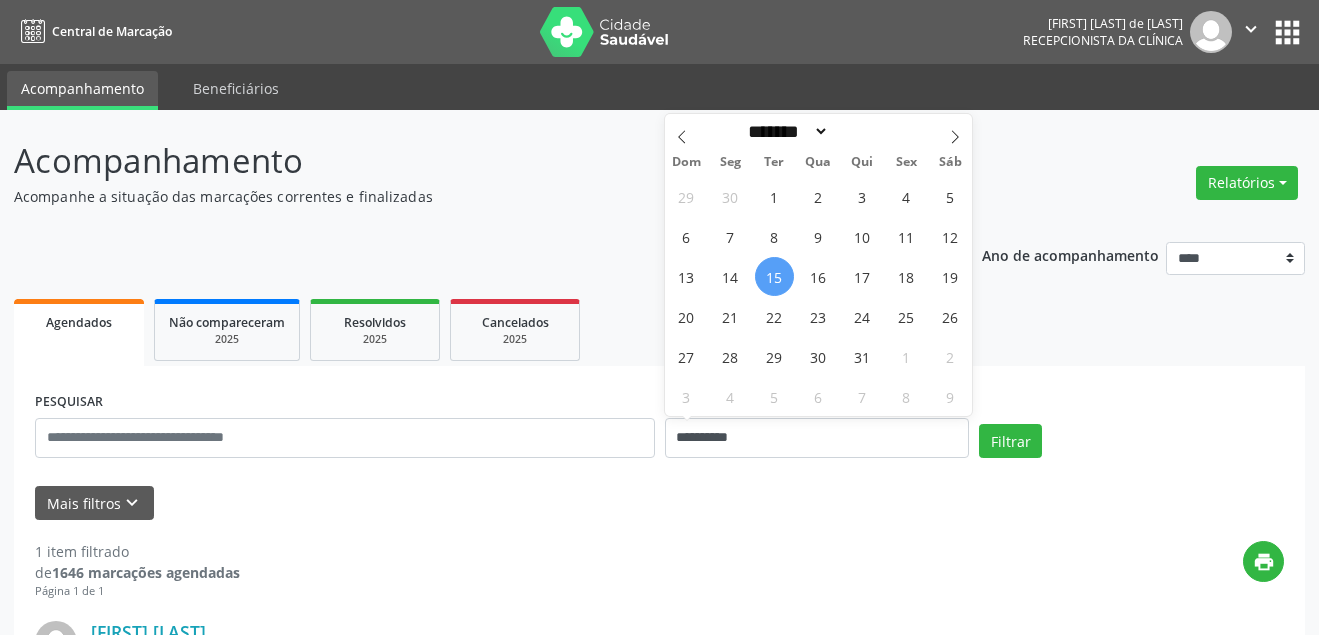 click on "15" at bounding box center [774, 276] 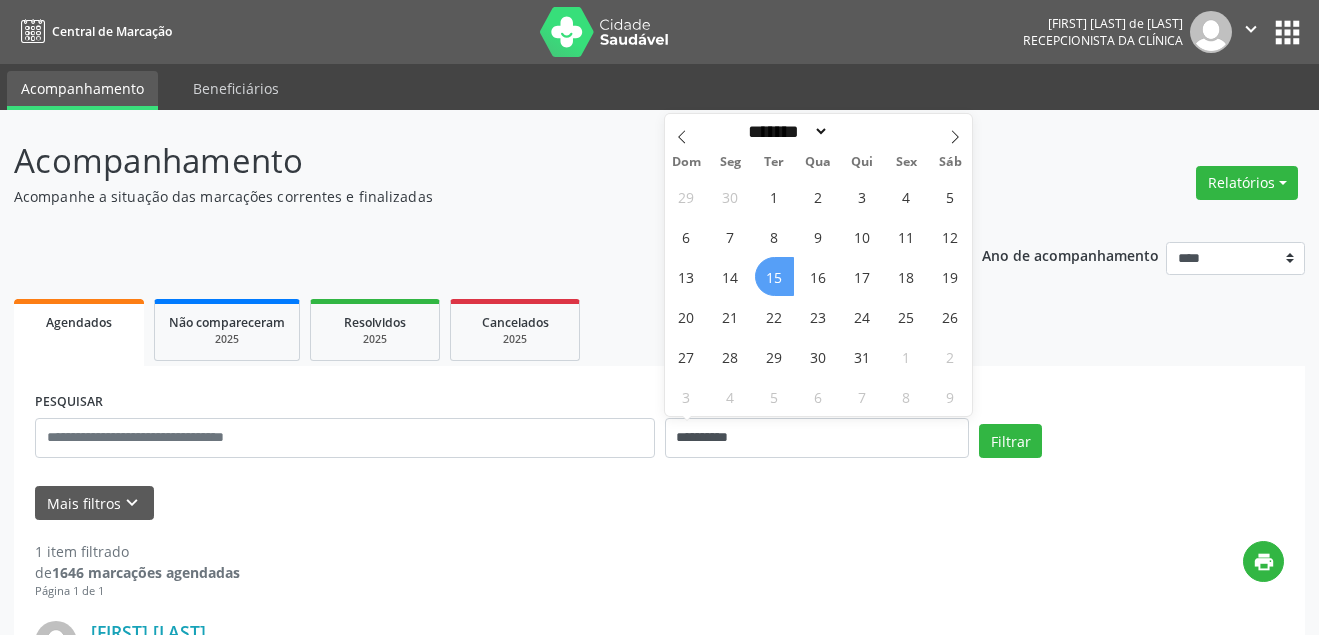 click on "15" at bounding box center [774, 276] 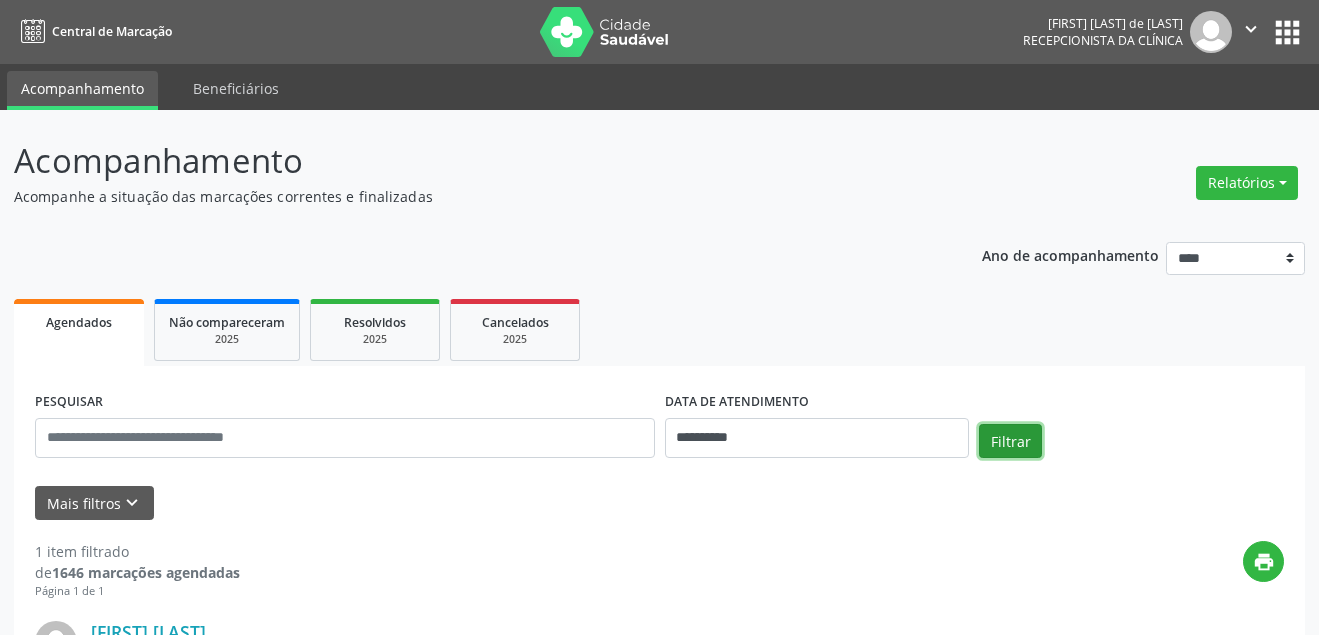 click on "Filtrar" at bounding box center (1010, 441) 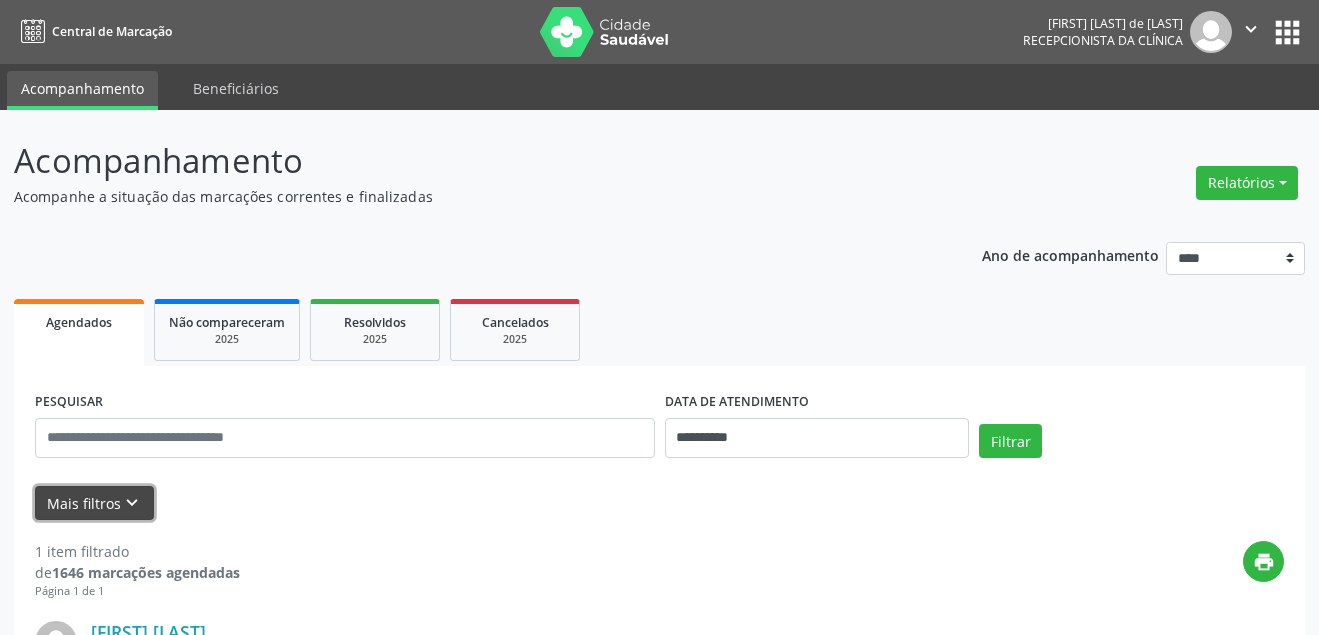click on "keyboard_arrow_down" at bounding box center (132, 503) 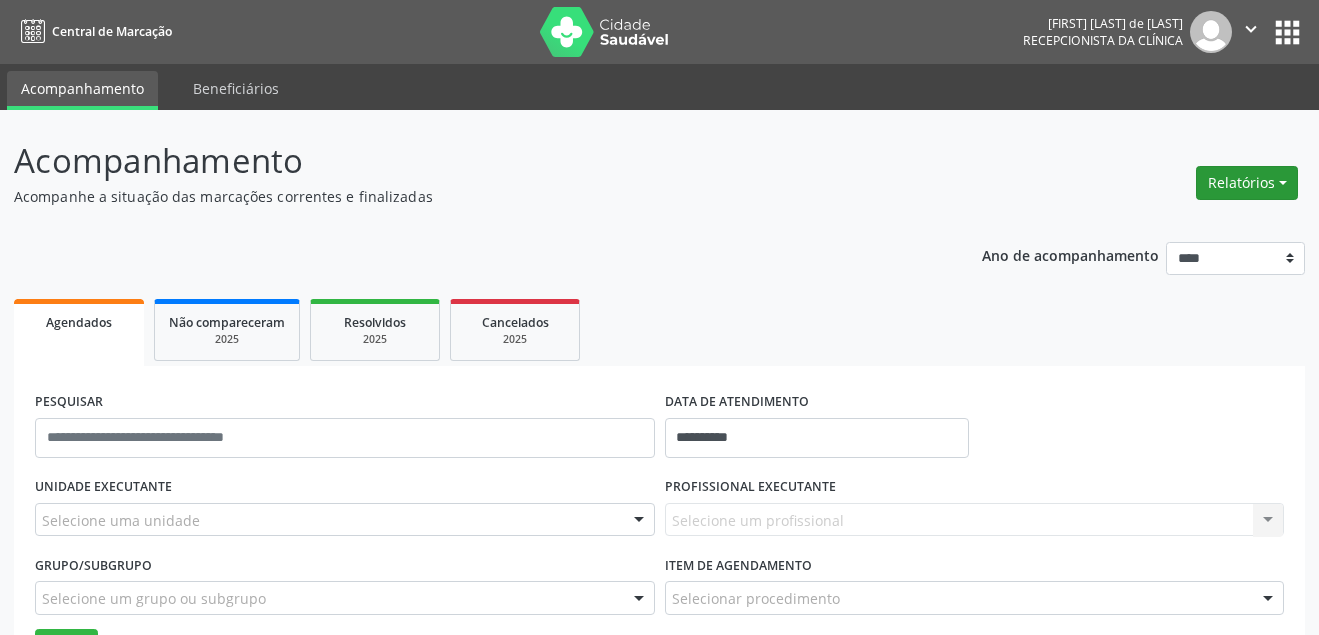 click on "Relatórios" at bounding box center [1247, 183] 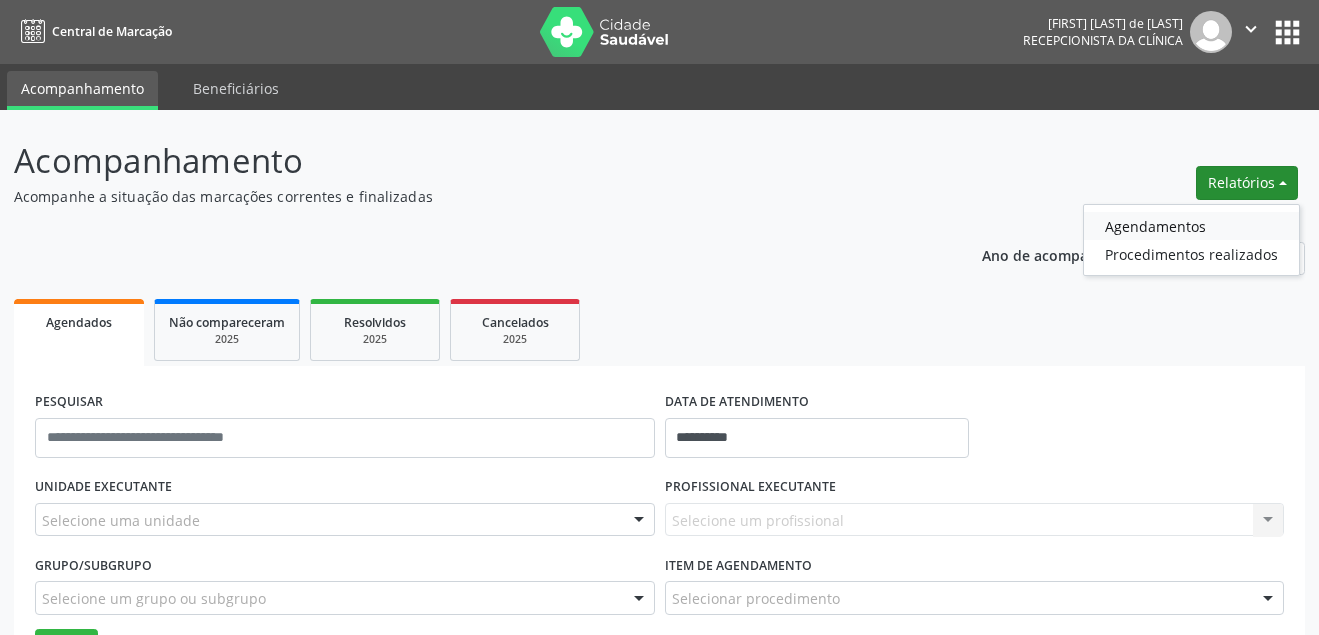 click on "Agendamentos" at bounding box center (1191, 226) 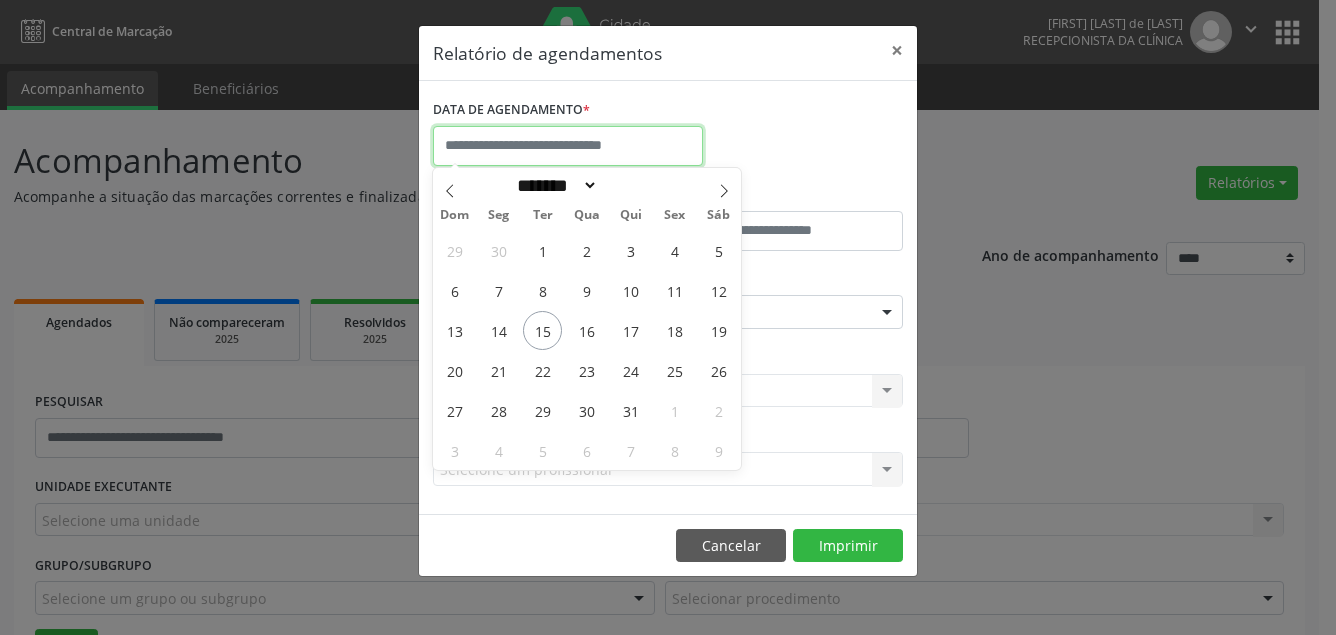 click at bounding box center (568, 146) 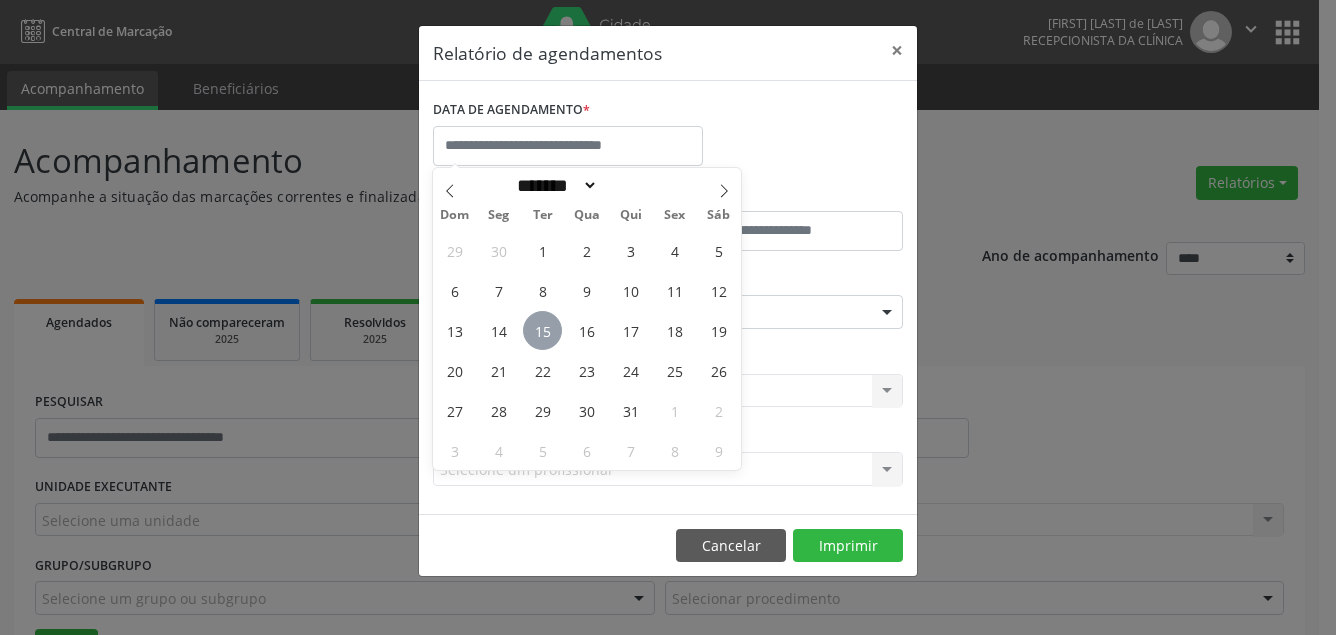 click on "15" at bounding box center (542, 330) 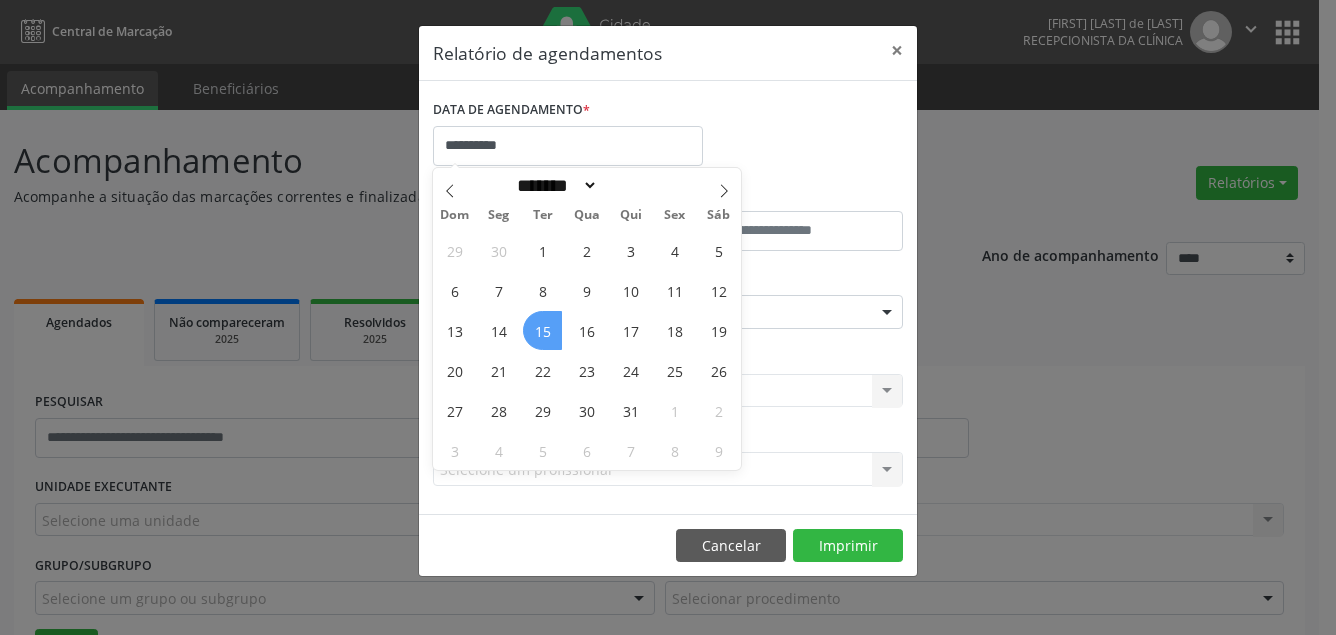 click on "15" at bounding box center [542, 330] 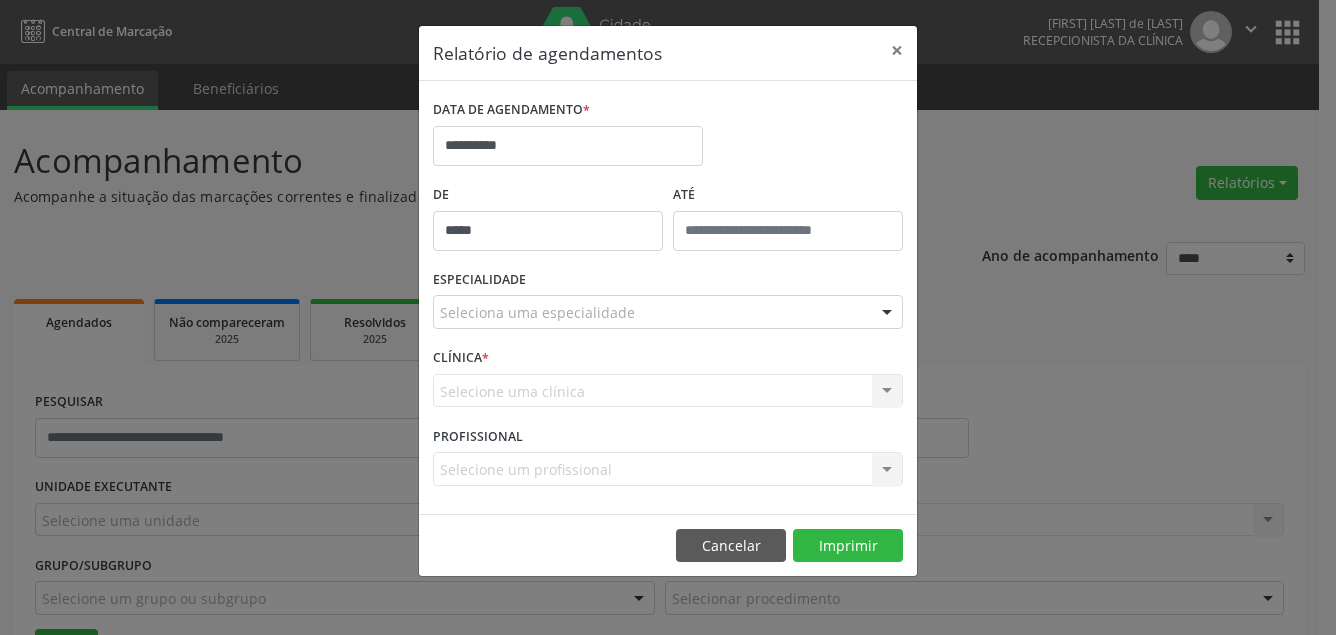 click on "*****" at bounding box center (548, 231) 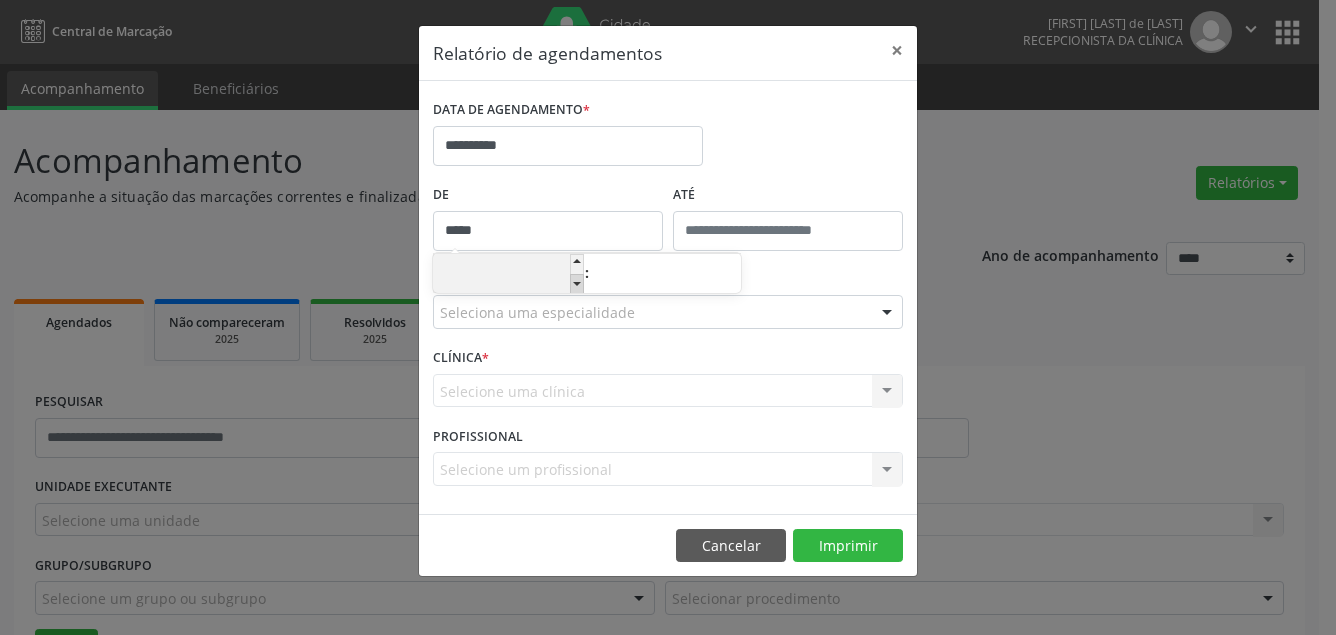 click at bounding box center (577, 284) 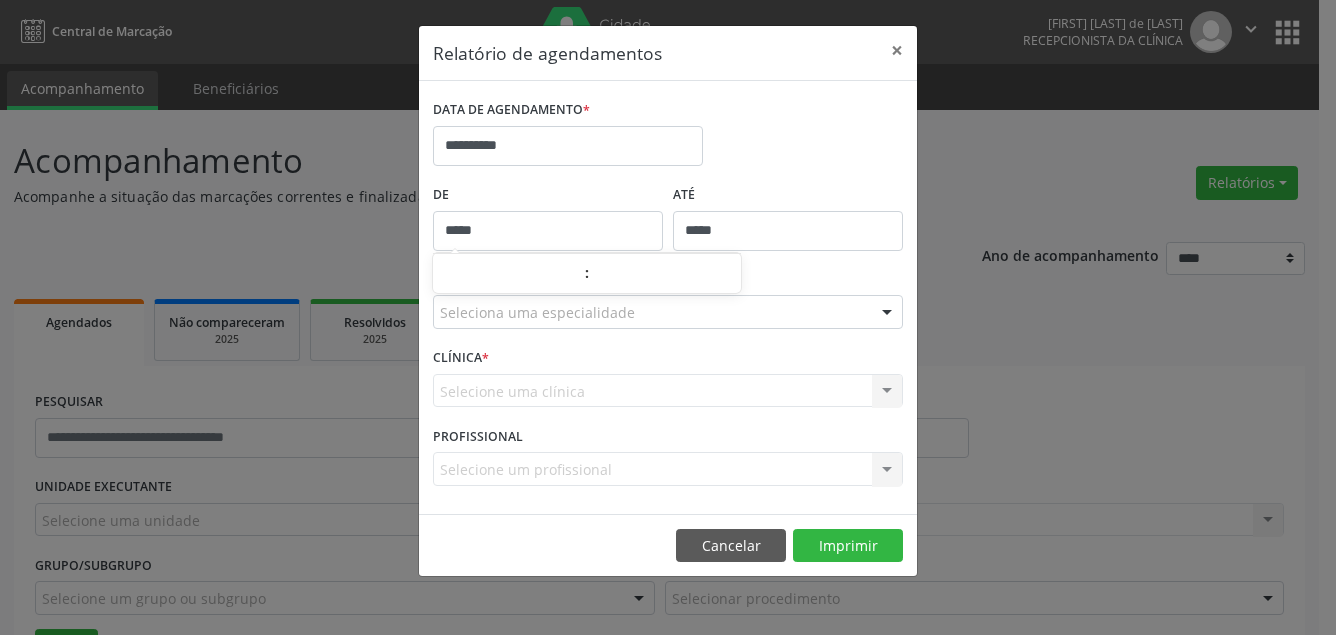 click on "*****" at bounding box center [788, 231] 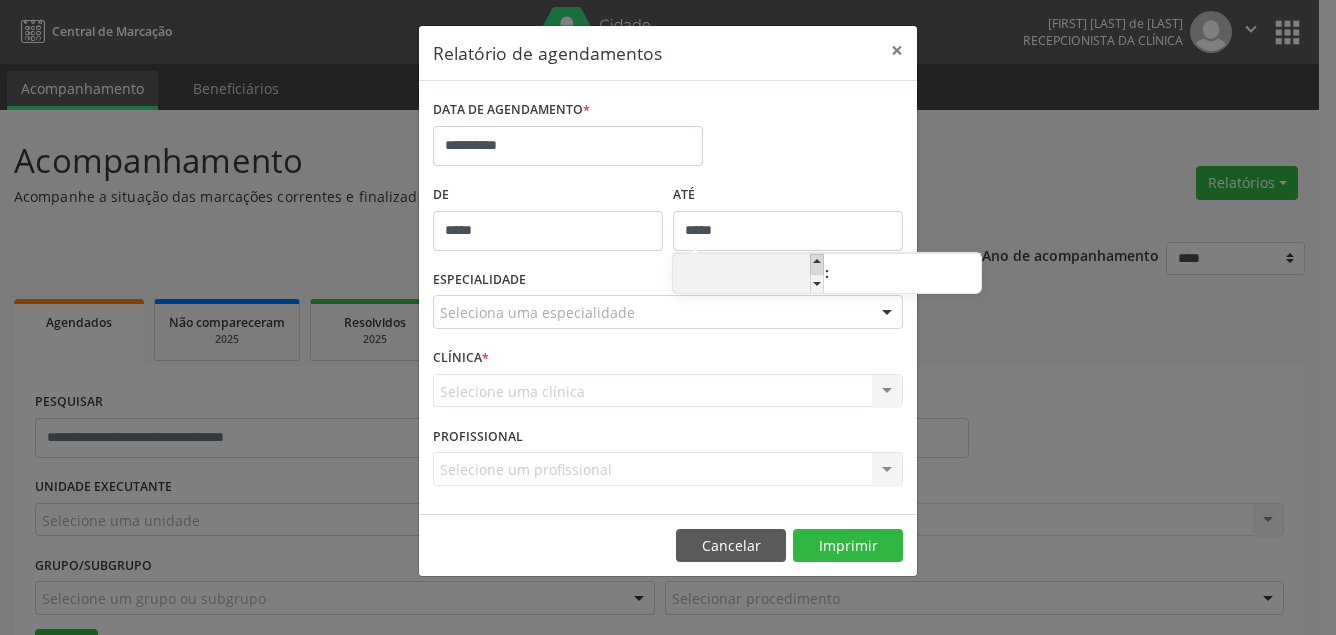 click at bounding box center (817, 264) 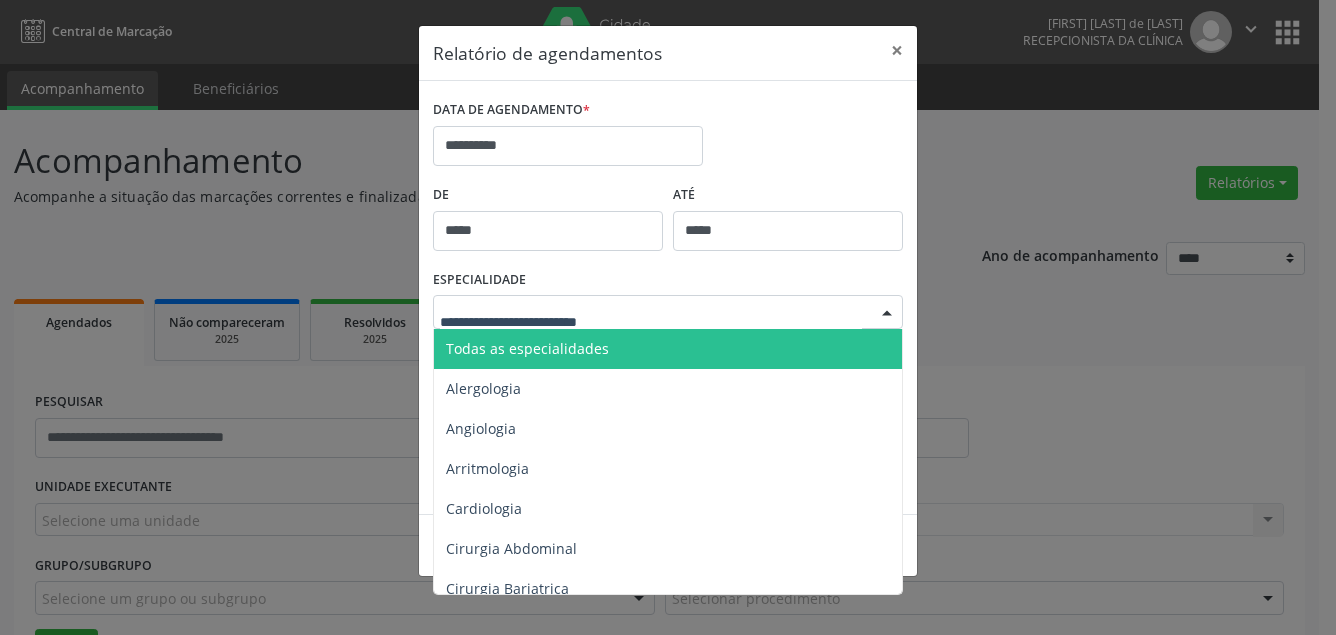 click at bounding box center (887, 313) 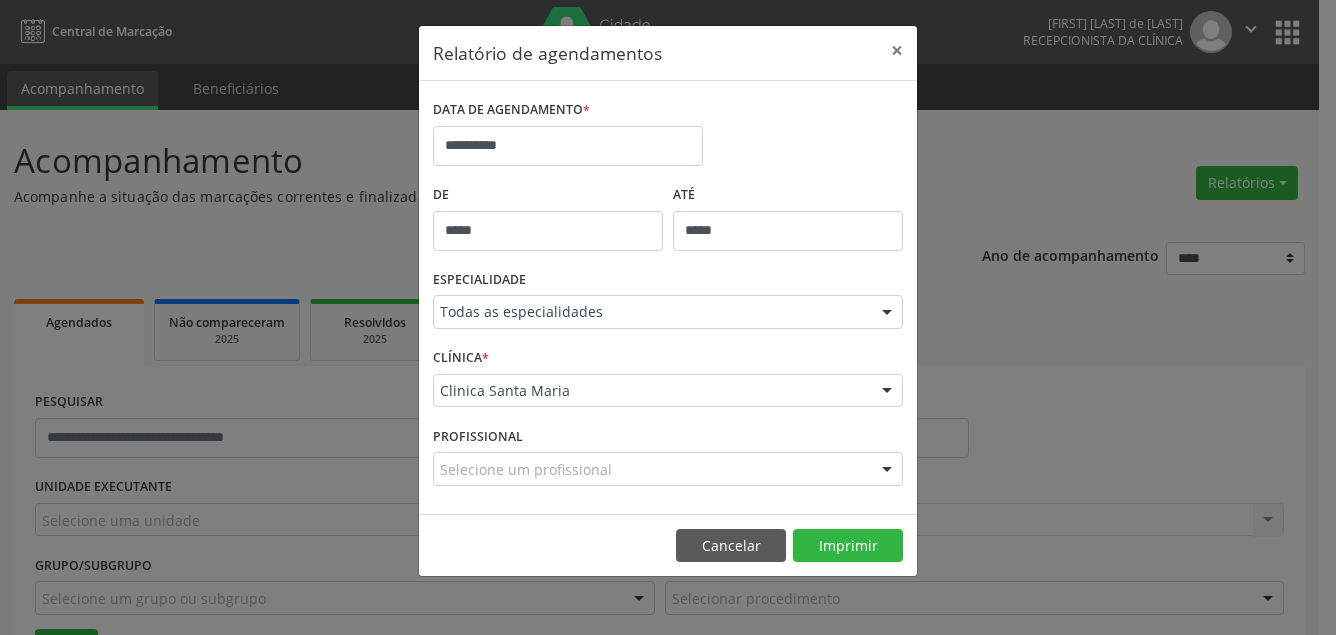 click at bounding box center [887, 392] 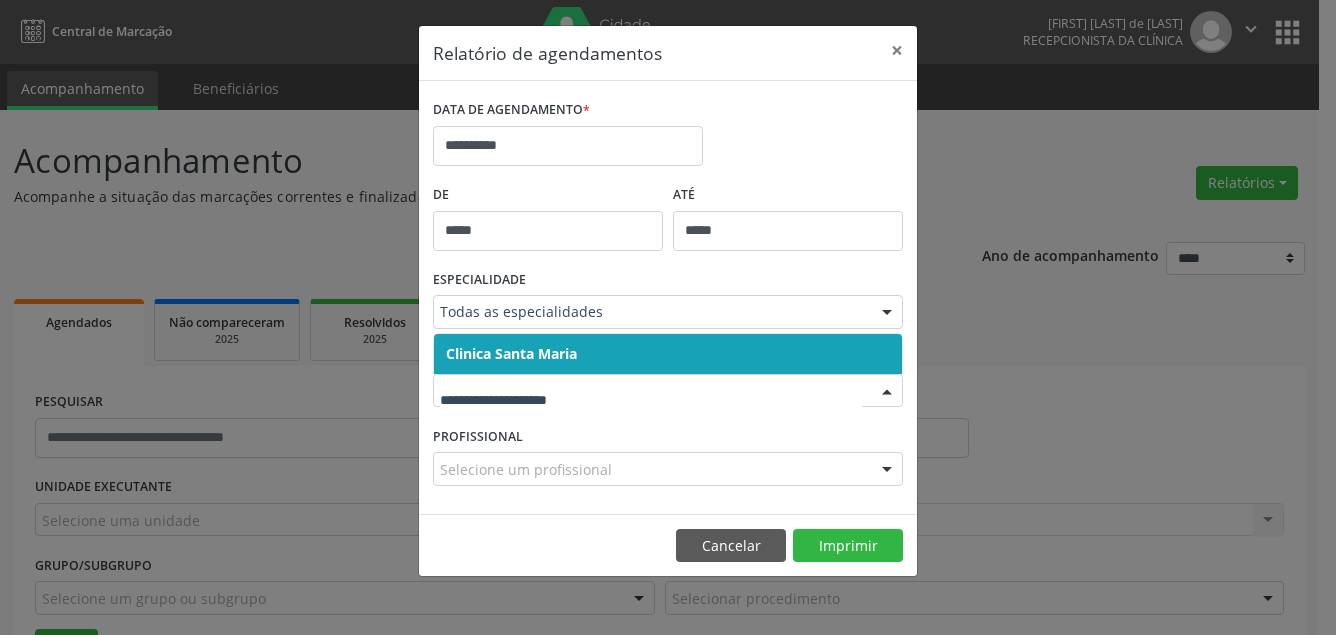 click on "Clinica Santa Maria" at bounding box center [668, 354] 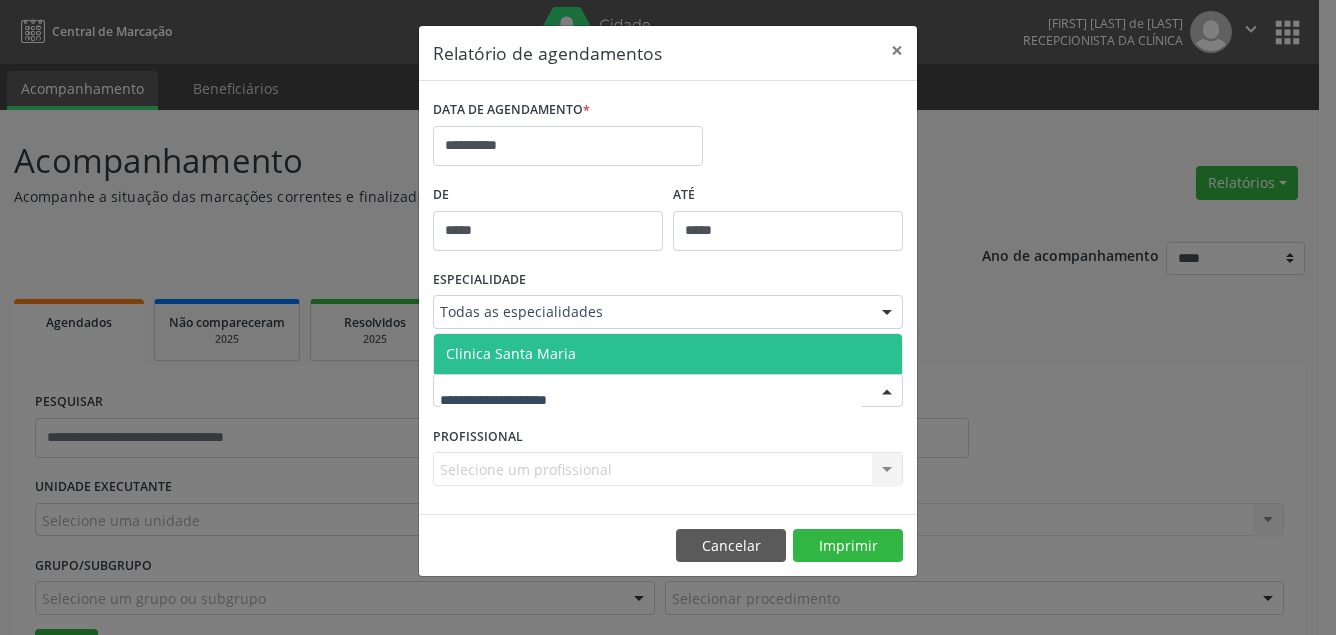 click at bounding box center (887, 392) 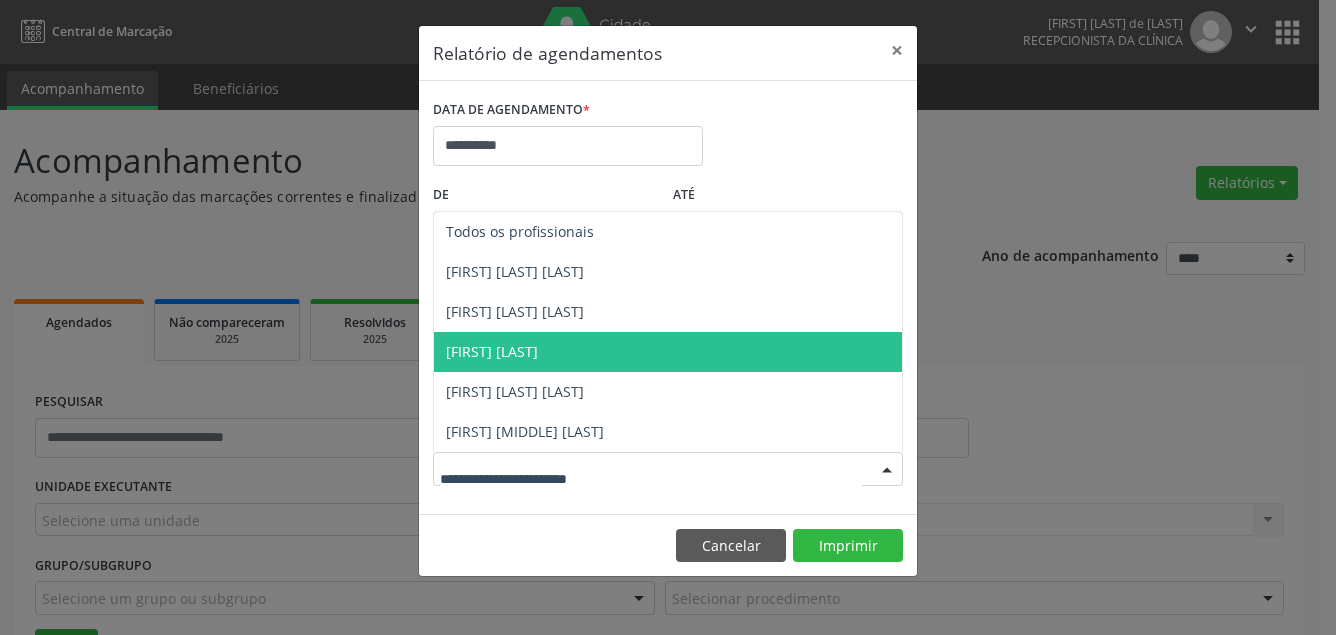 click on "[FIRST] [LAST]" at bounding box center (492, 351) 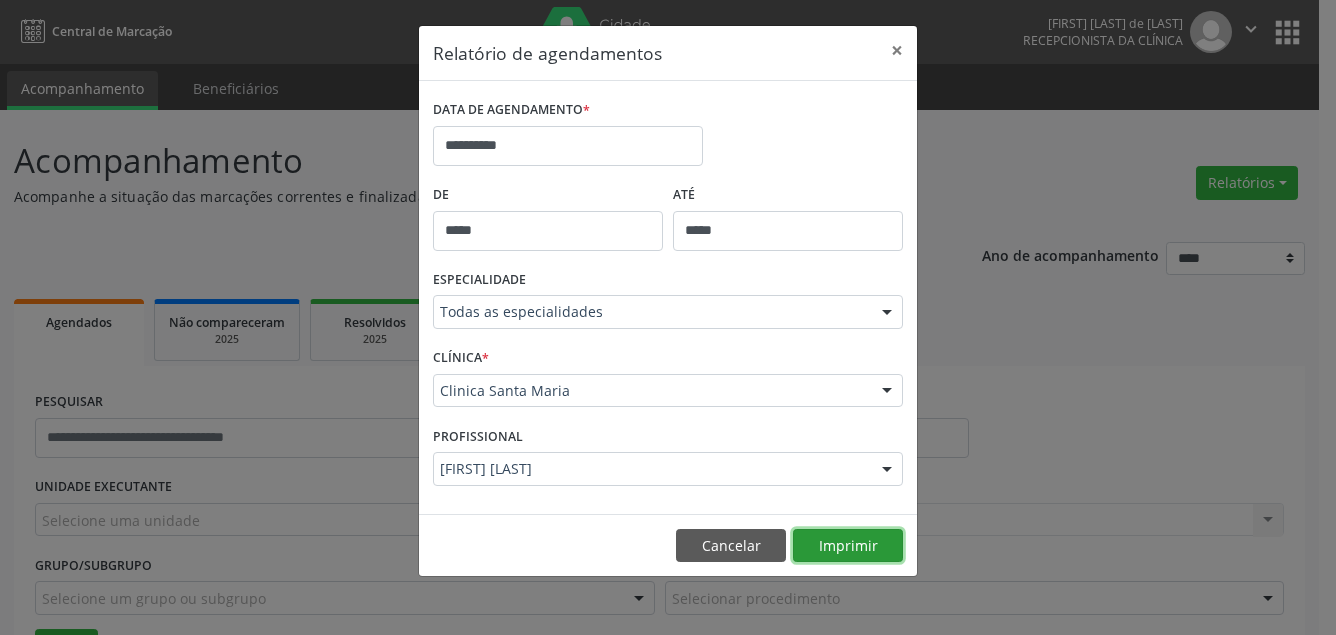 click on "Imprimir" at bounding box center (848, 546) 